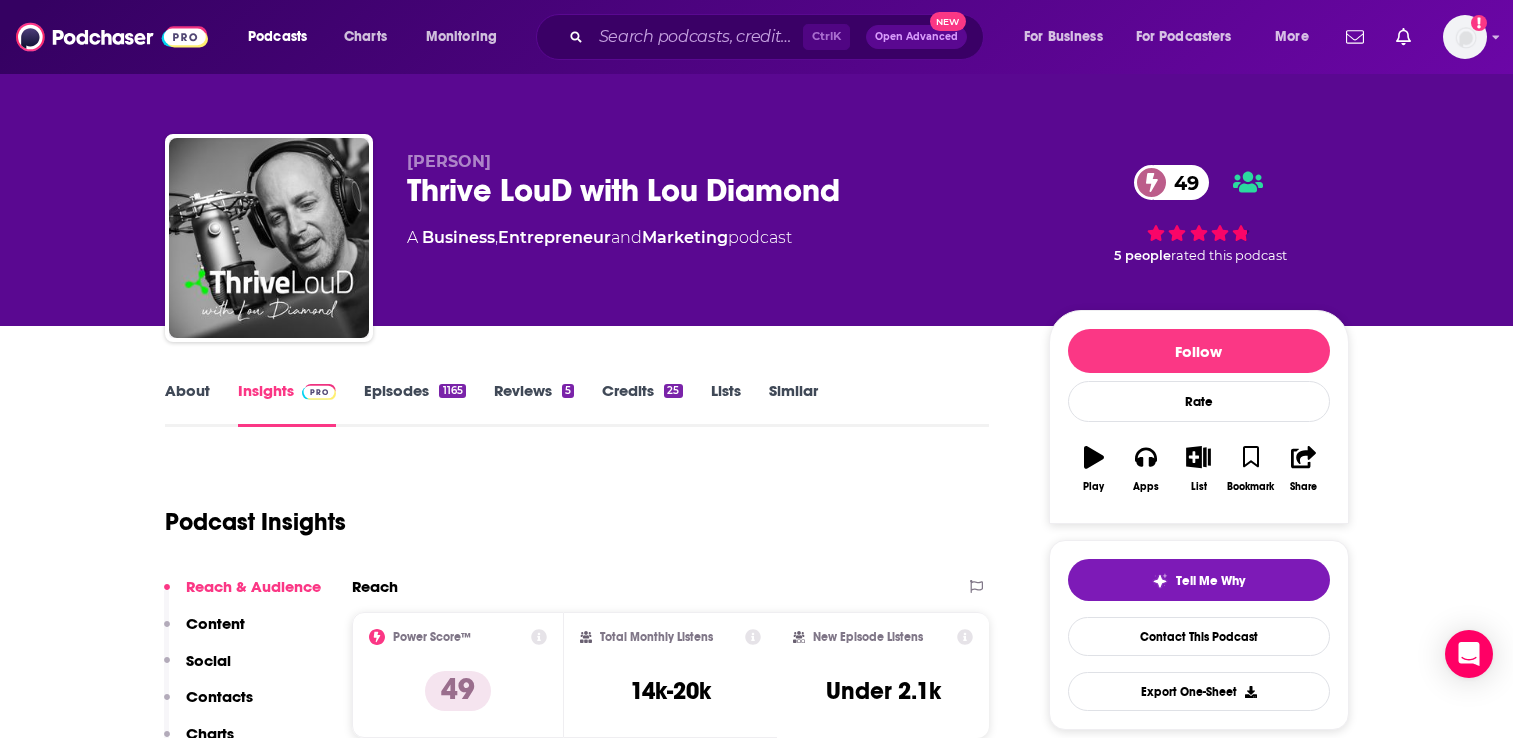 scroll, scrollTop: 200, scrollLeft: 0, axis: vertical 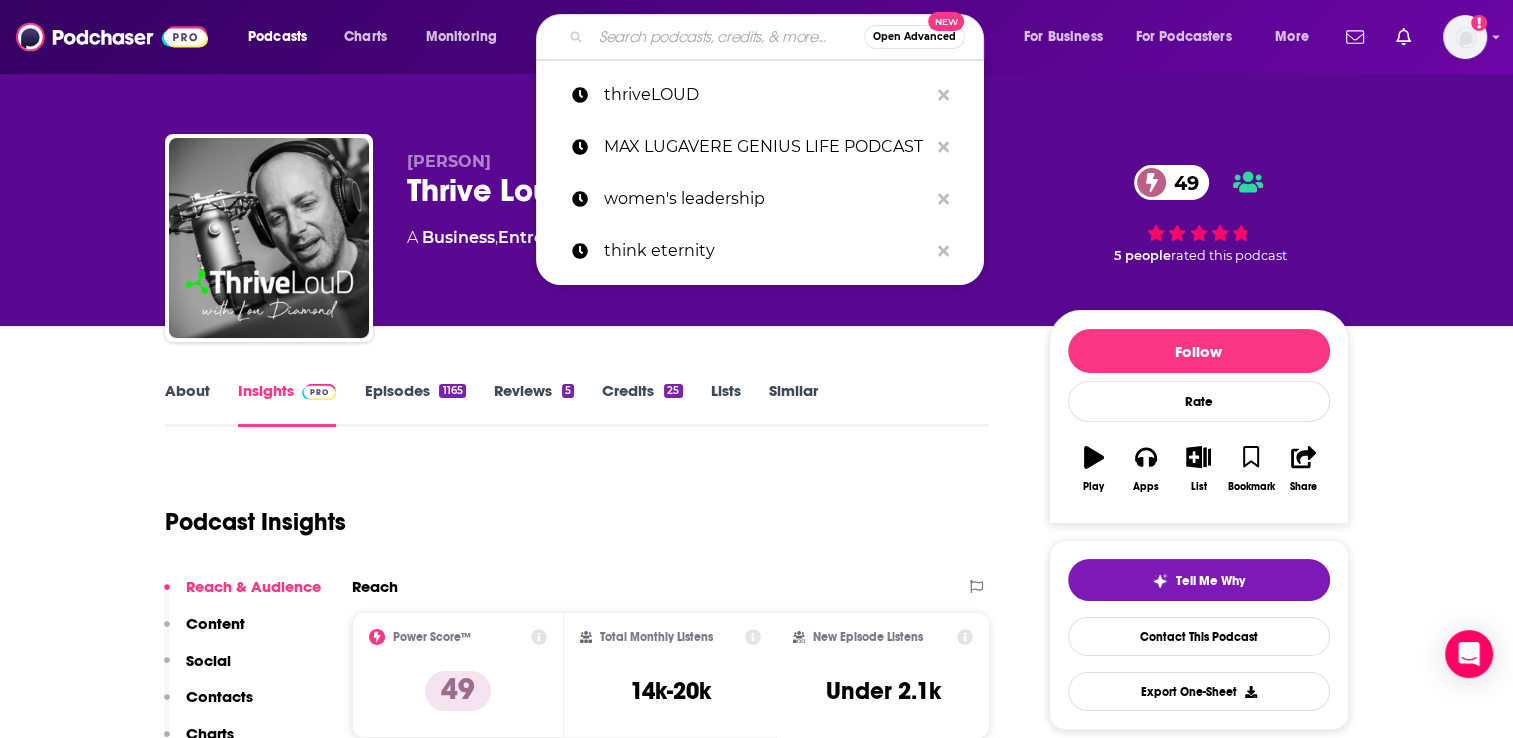 click at bounding box center (727, 37) 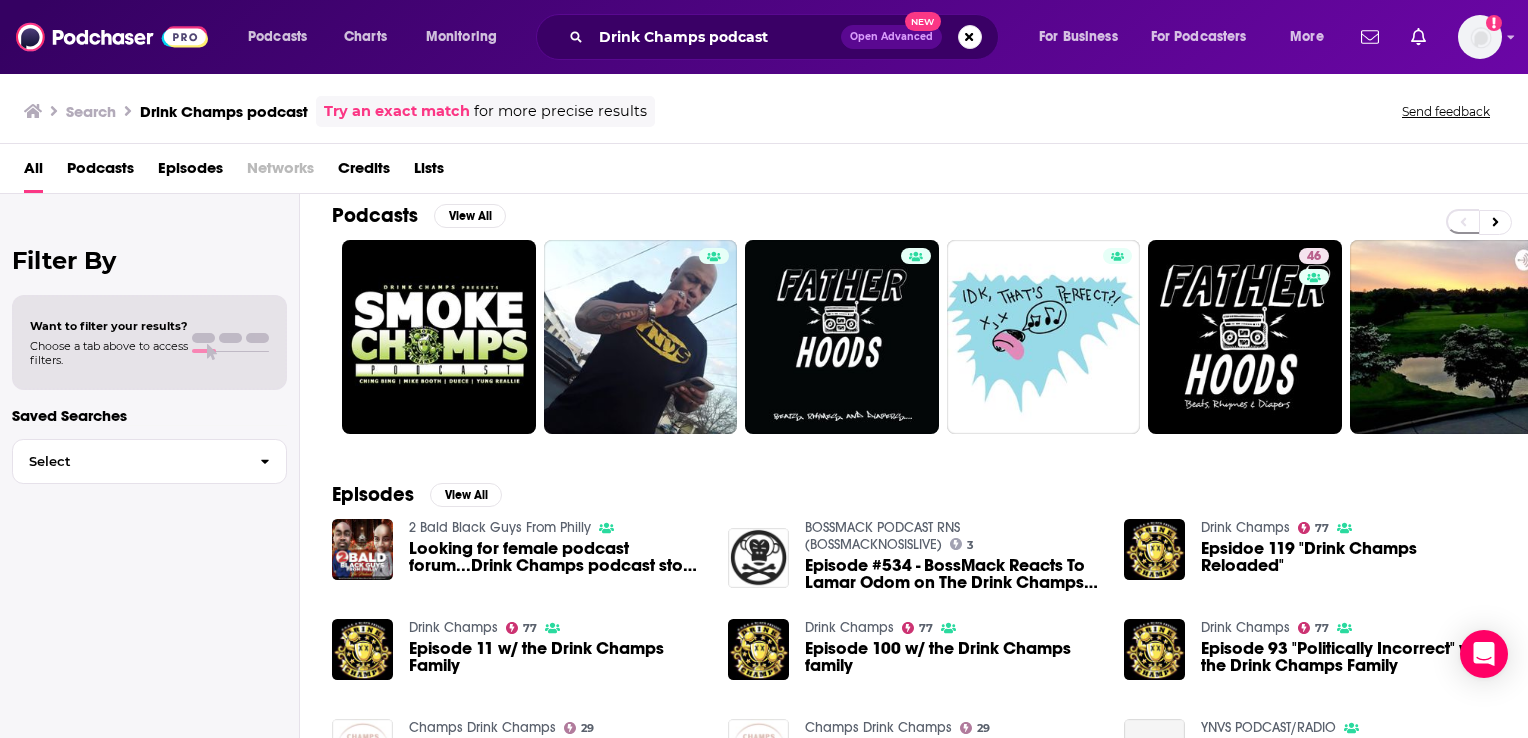 scroll, scrollTop: 0, scrollLeft: 0, axis: both 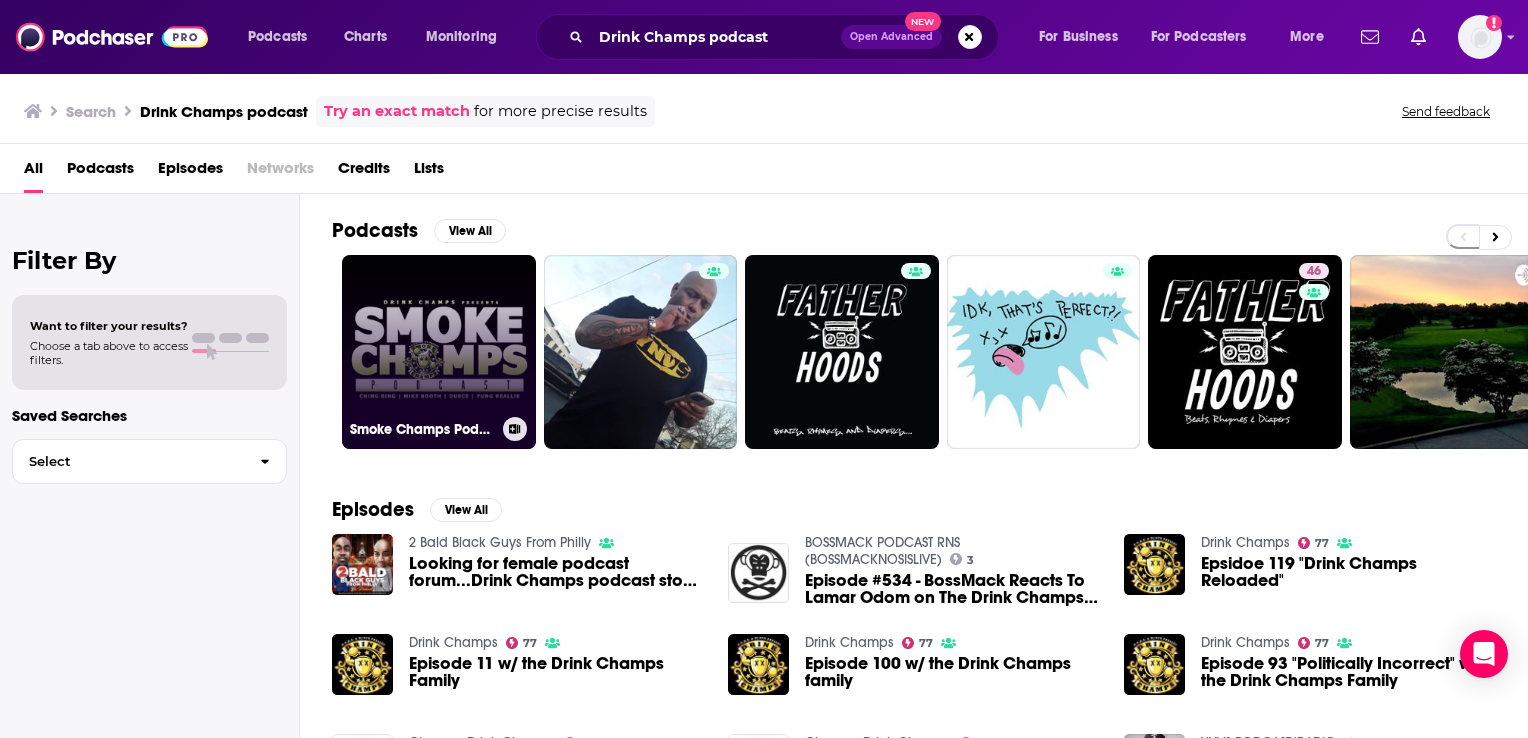 click on "Smoke Champs Podcast" at bounding box center [439, 352] 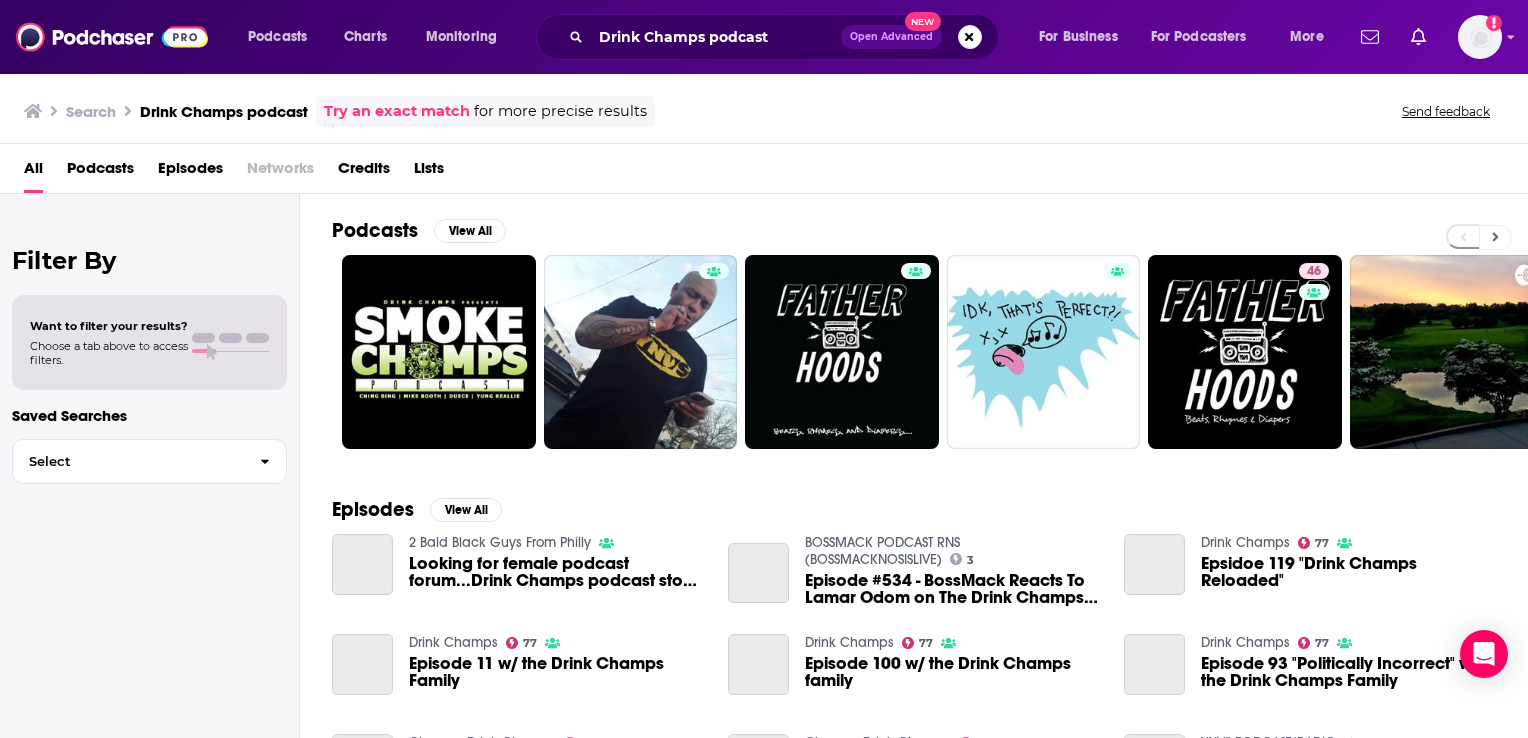 click 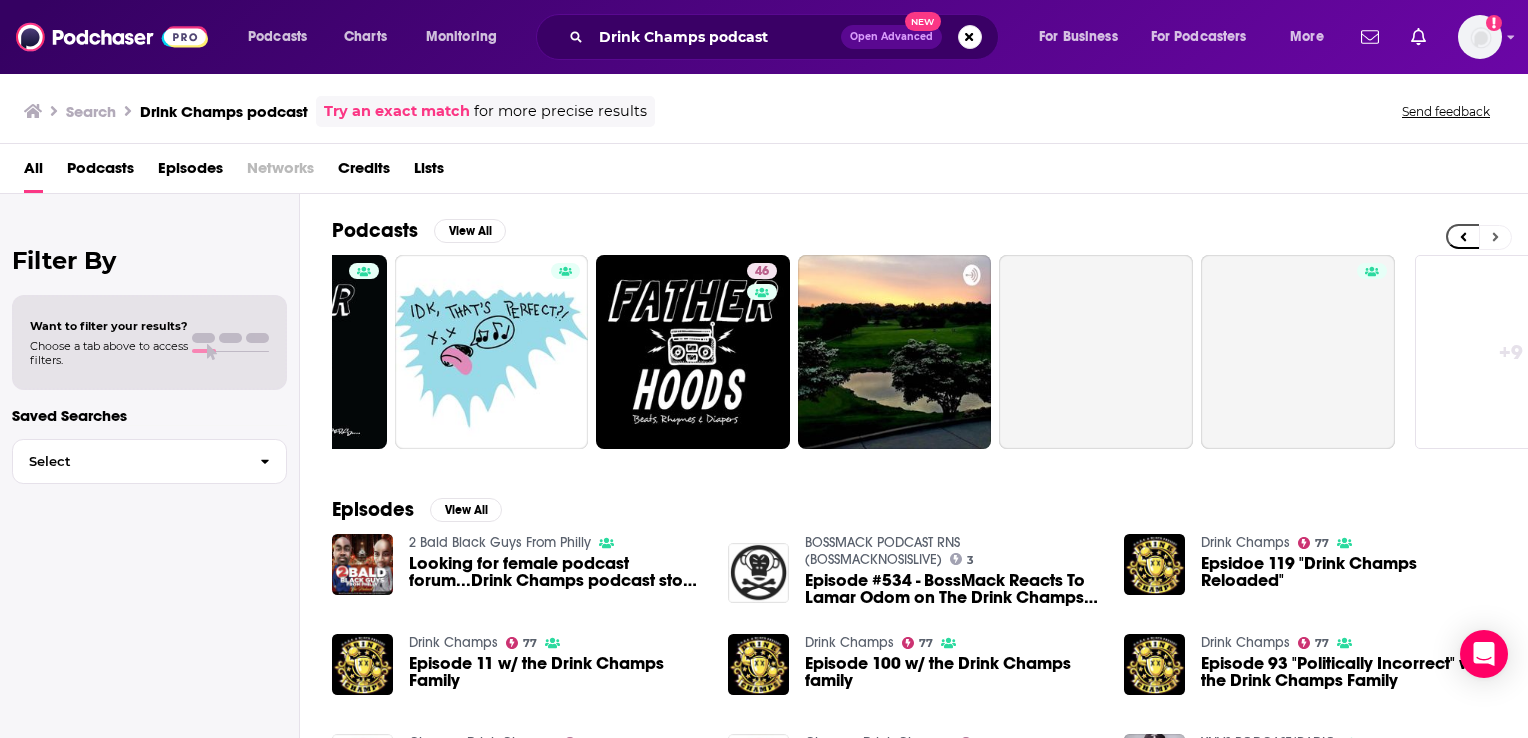 scroll, scrollTop: 0, scrollLeft: 640, axis: horizontal 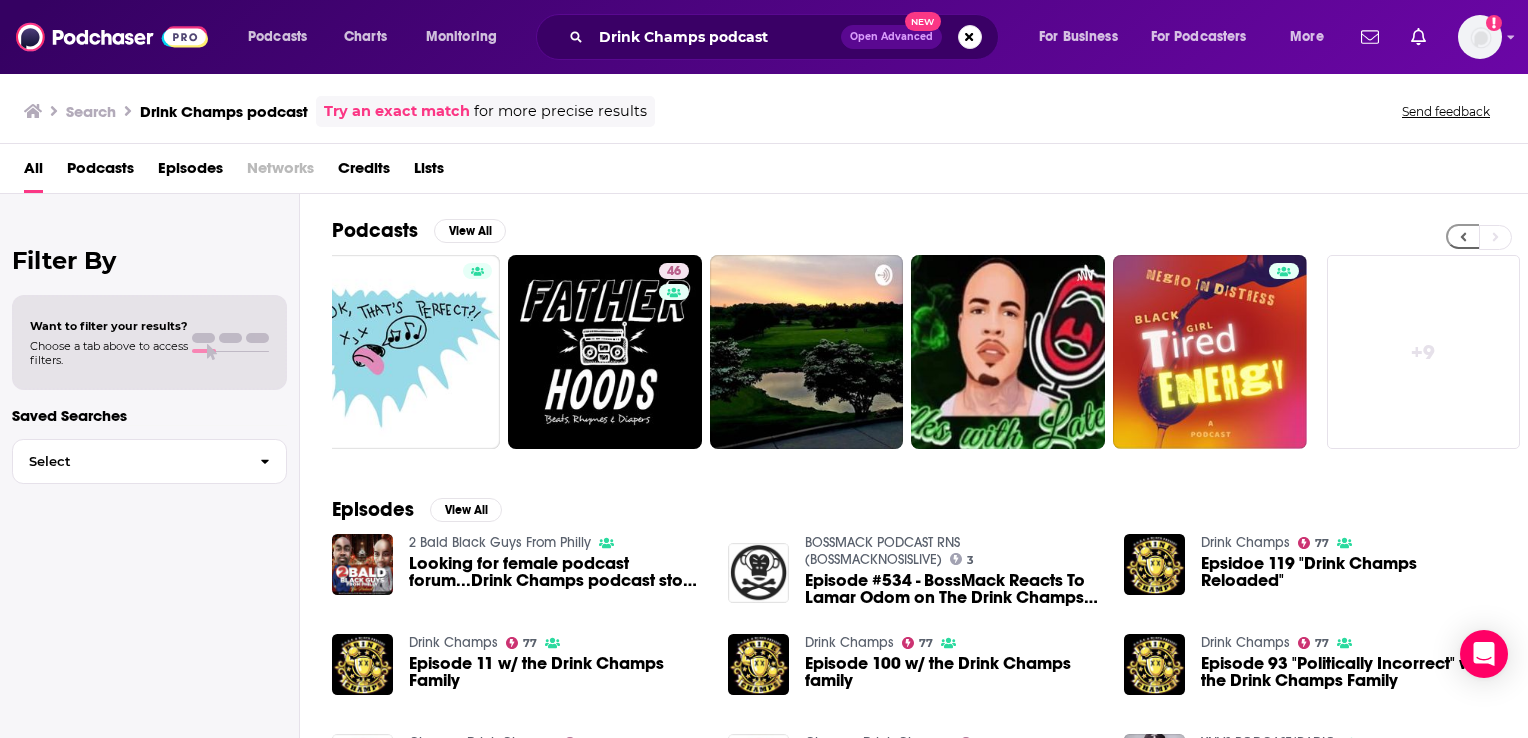 click 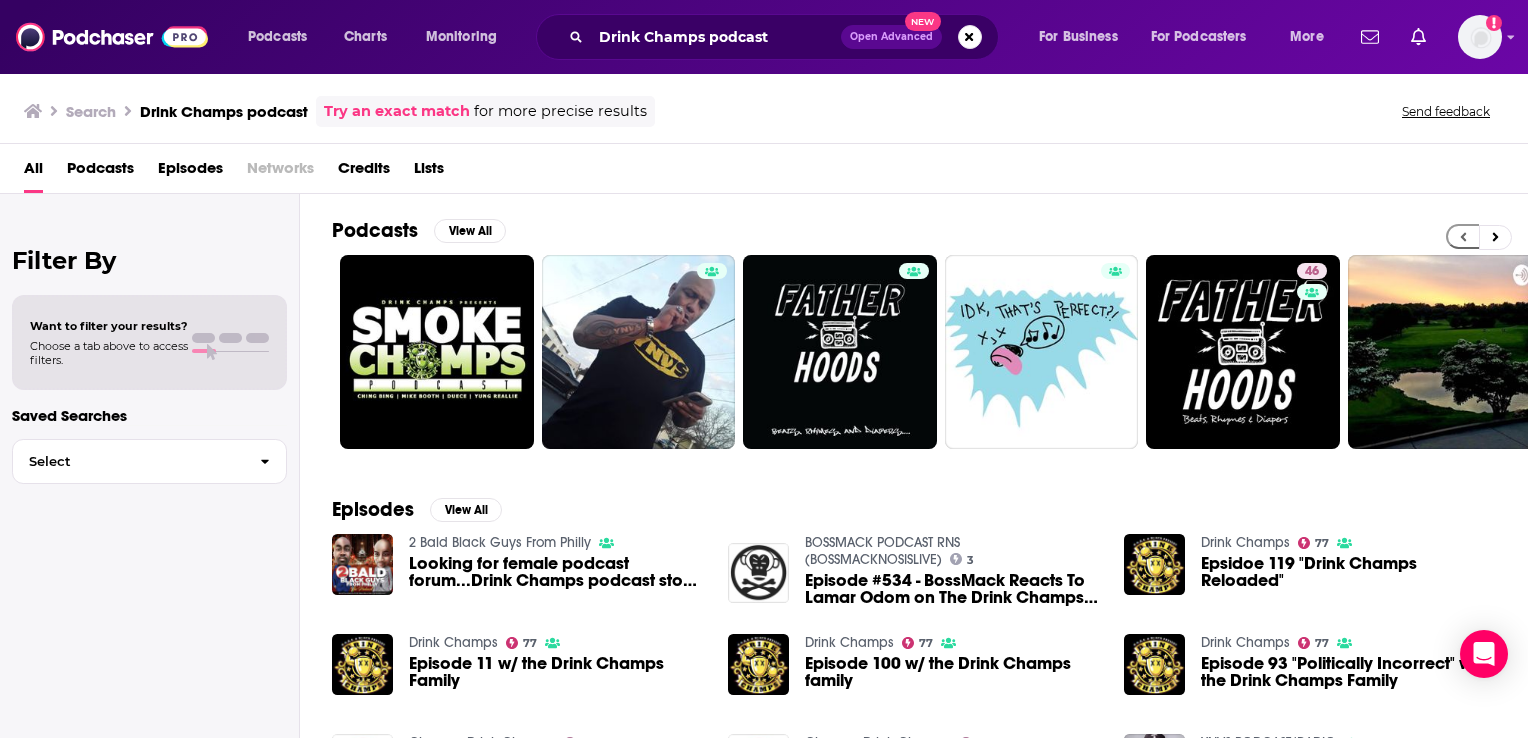 scroll, scrollTop: 0, scrollLeft: 0, axis: both 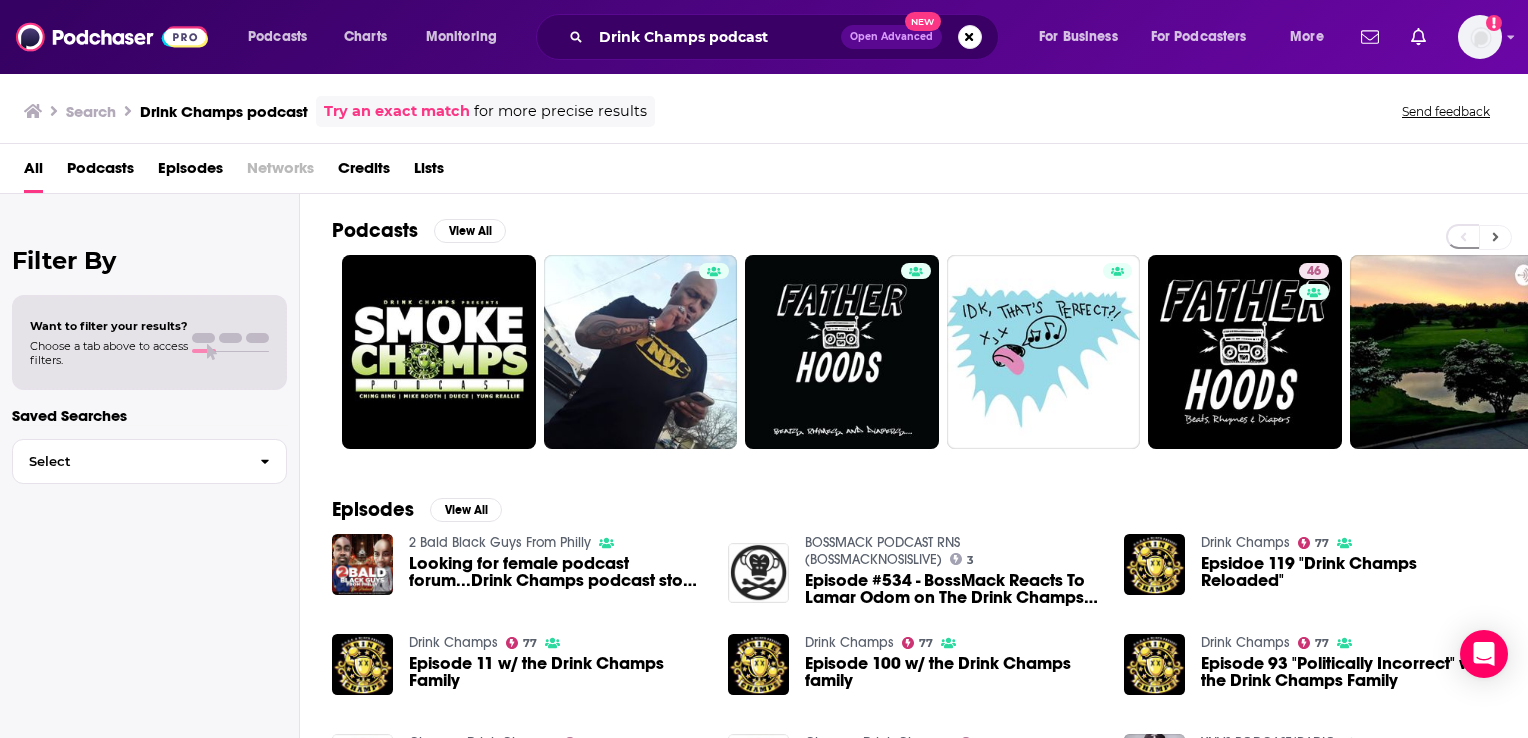 click at bounding box center [1495, 237] 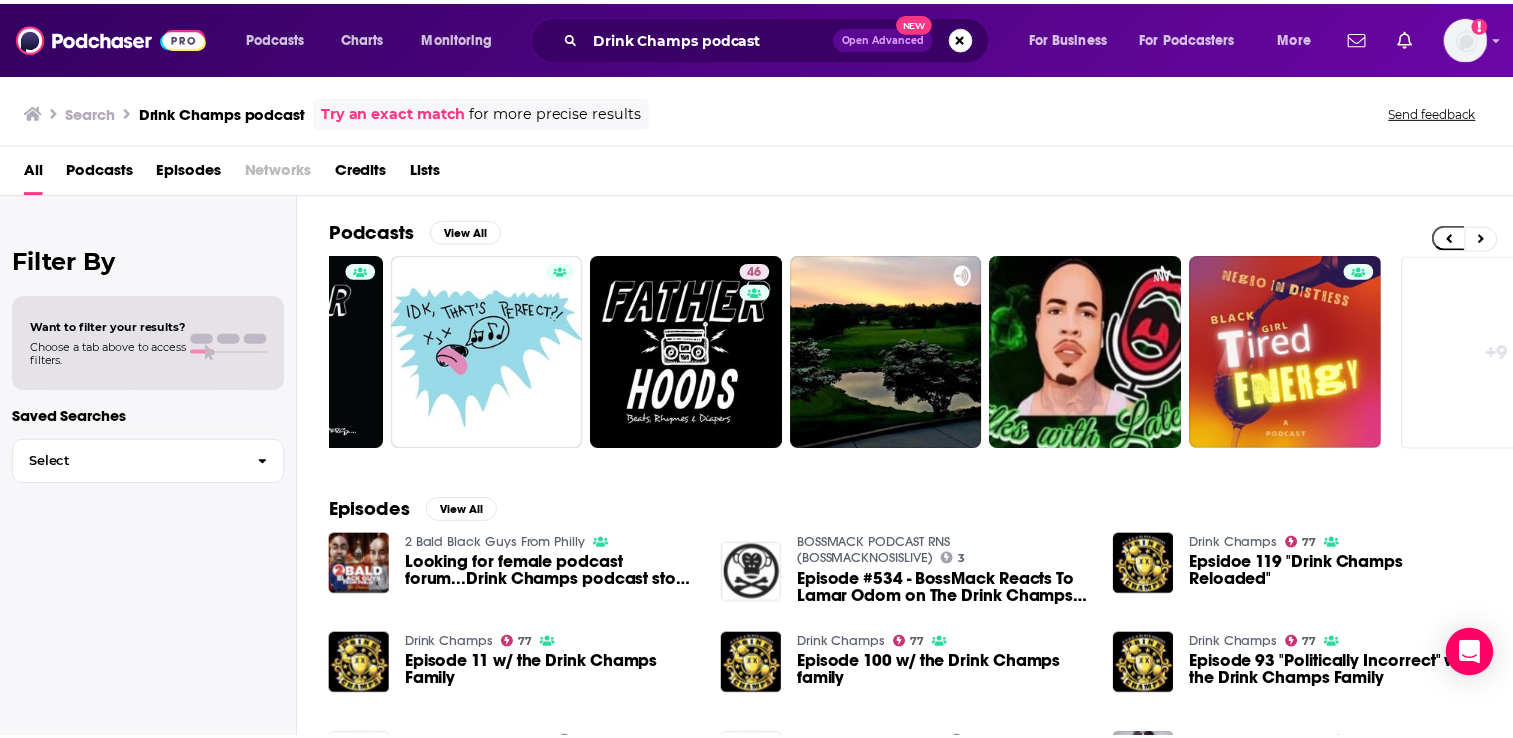 scroll, scrollTop: 0, scrollLeft: 640, axis: horizontal 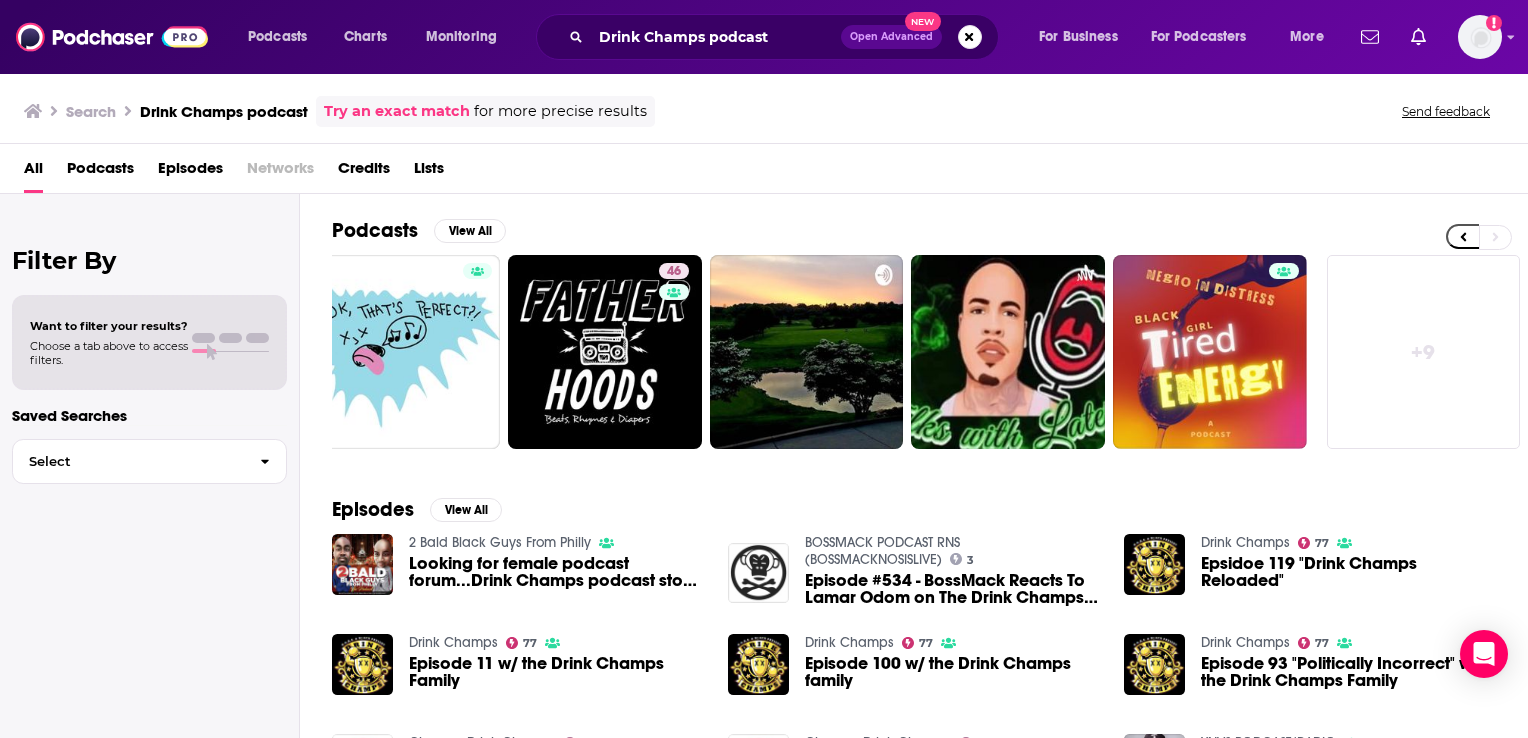 click on "Episode 11 w/ the Drink Champs Family" at bounding box center [556, 672] 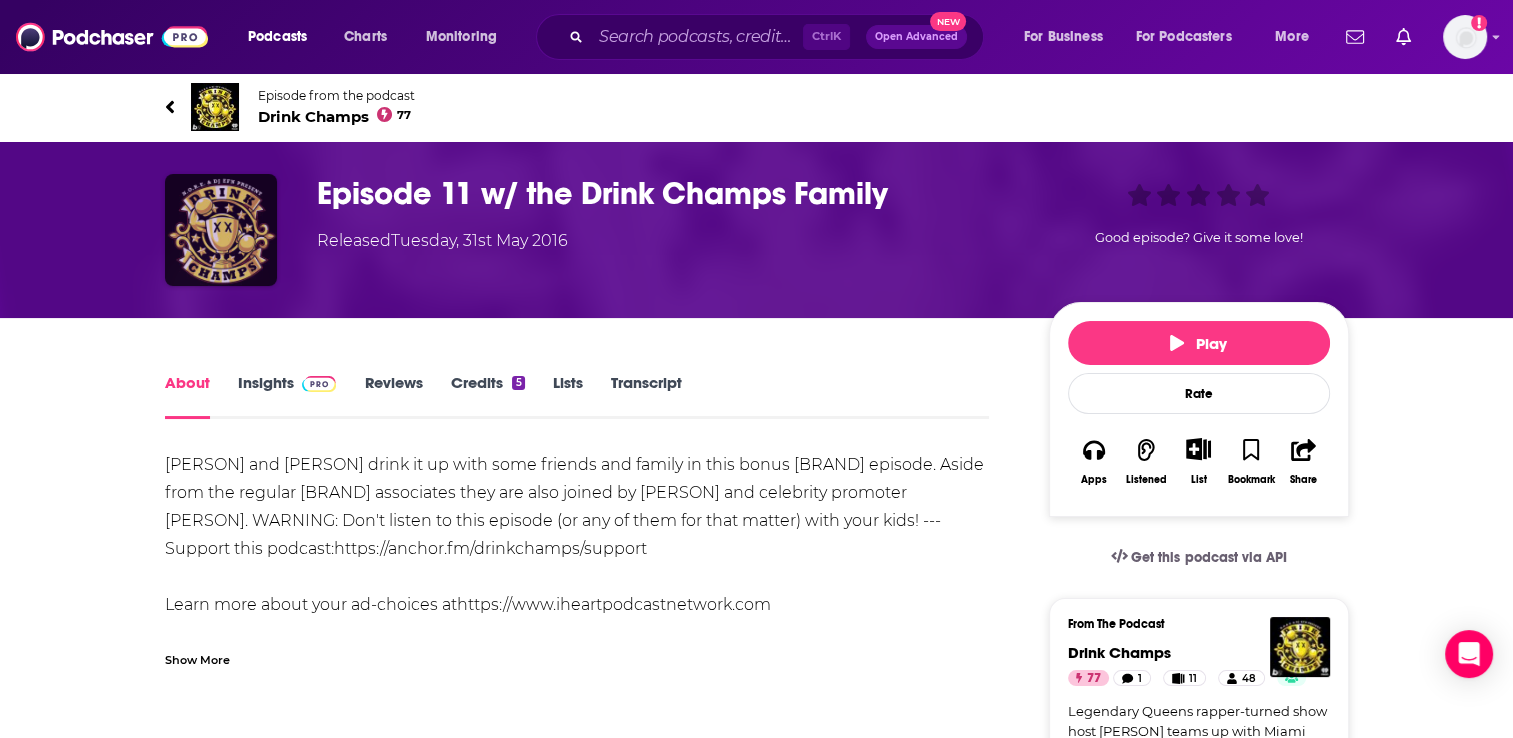 click at bounding box center (221, 230) 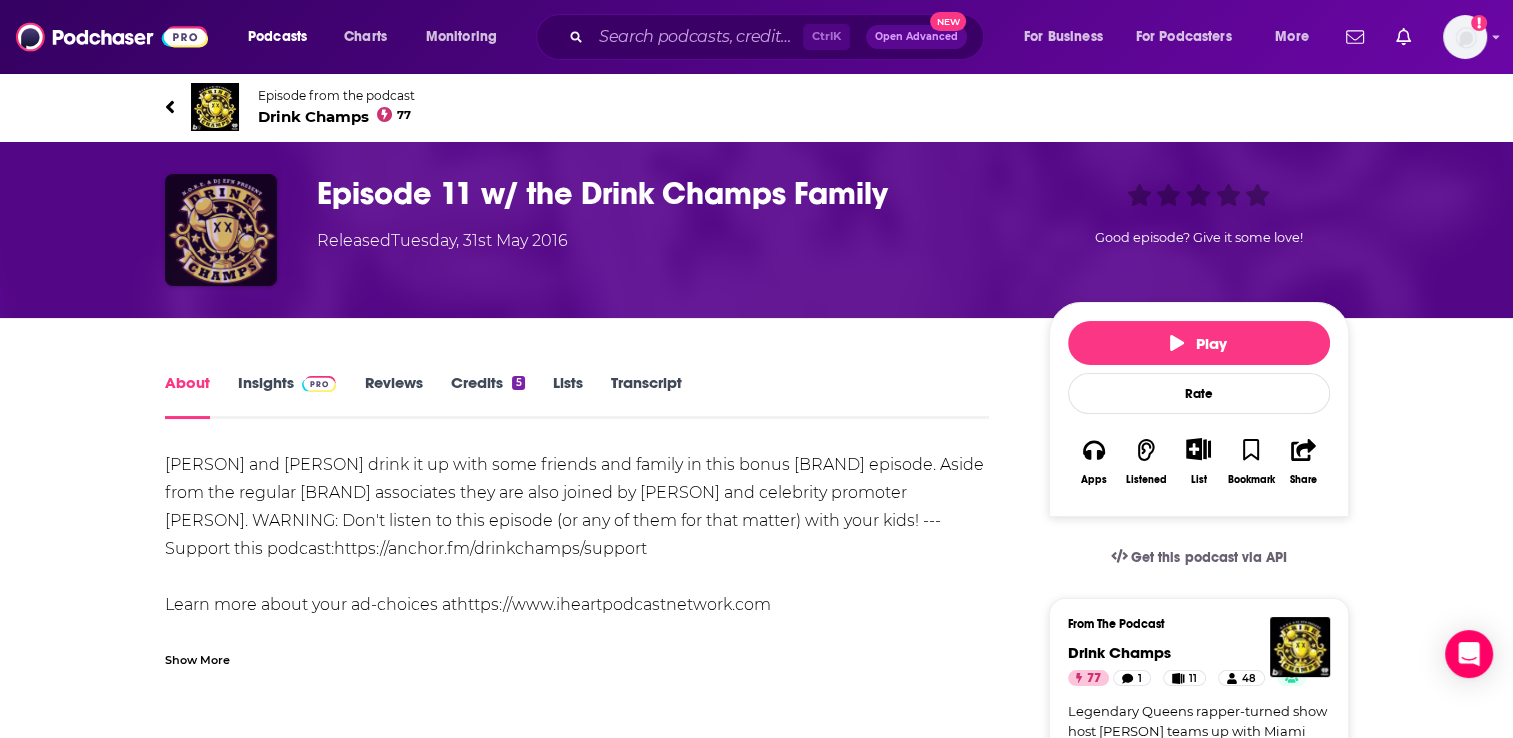 click at bounding box center [221, 230] 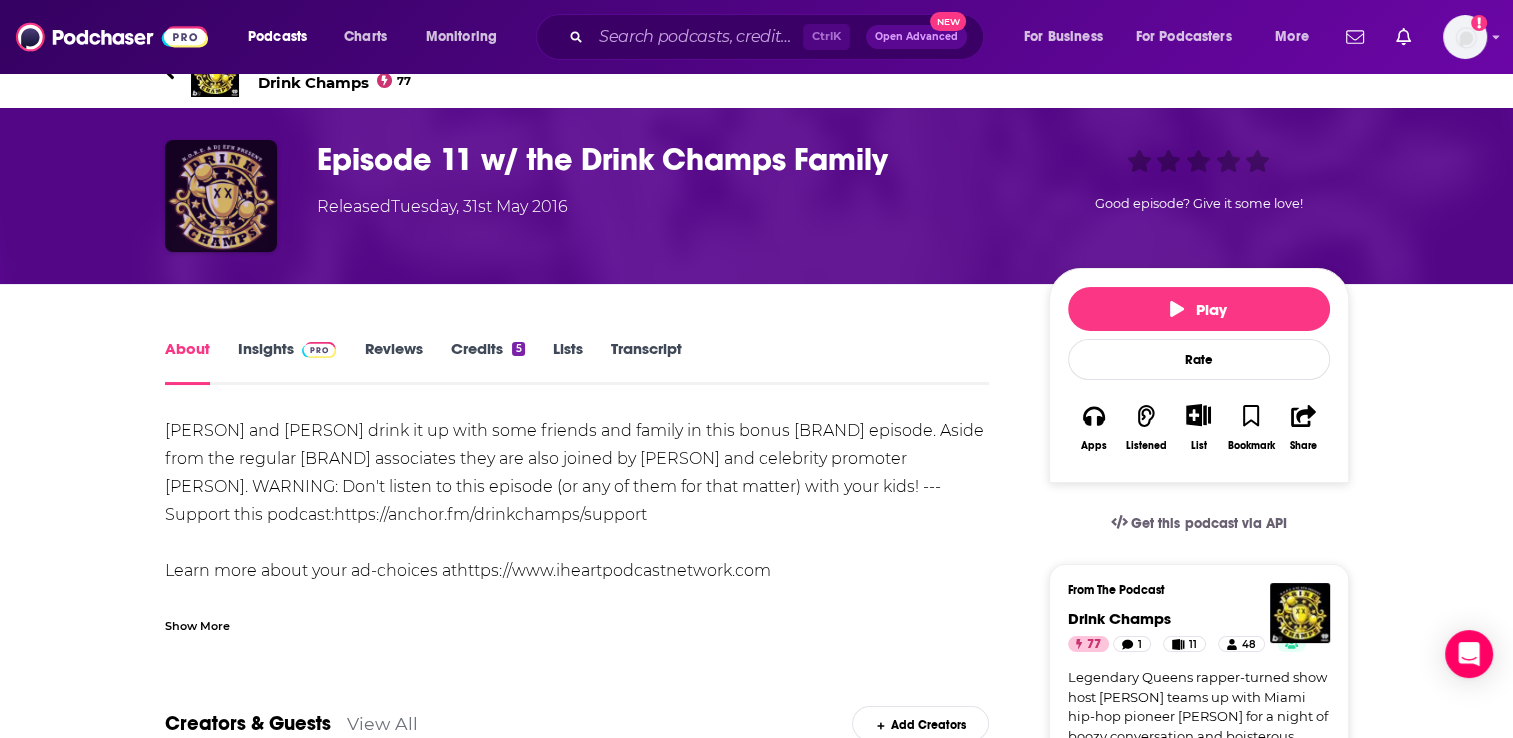 scroll, scrollTop: 0, scrollLeft: 0, axis: both 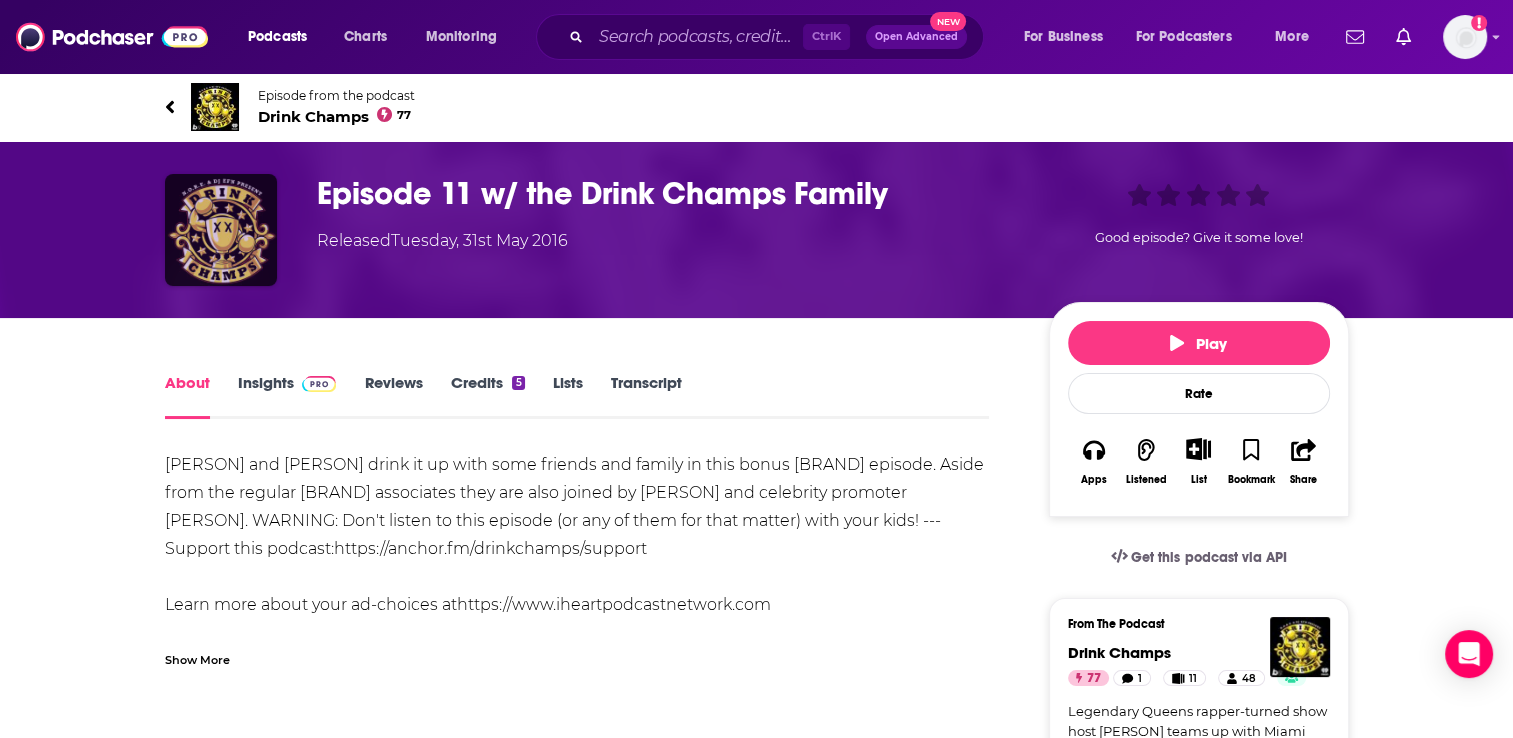 click at bounding box center [221, 230] 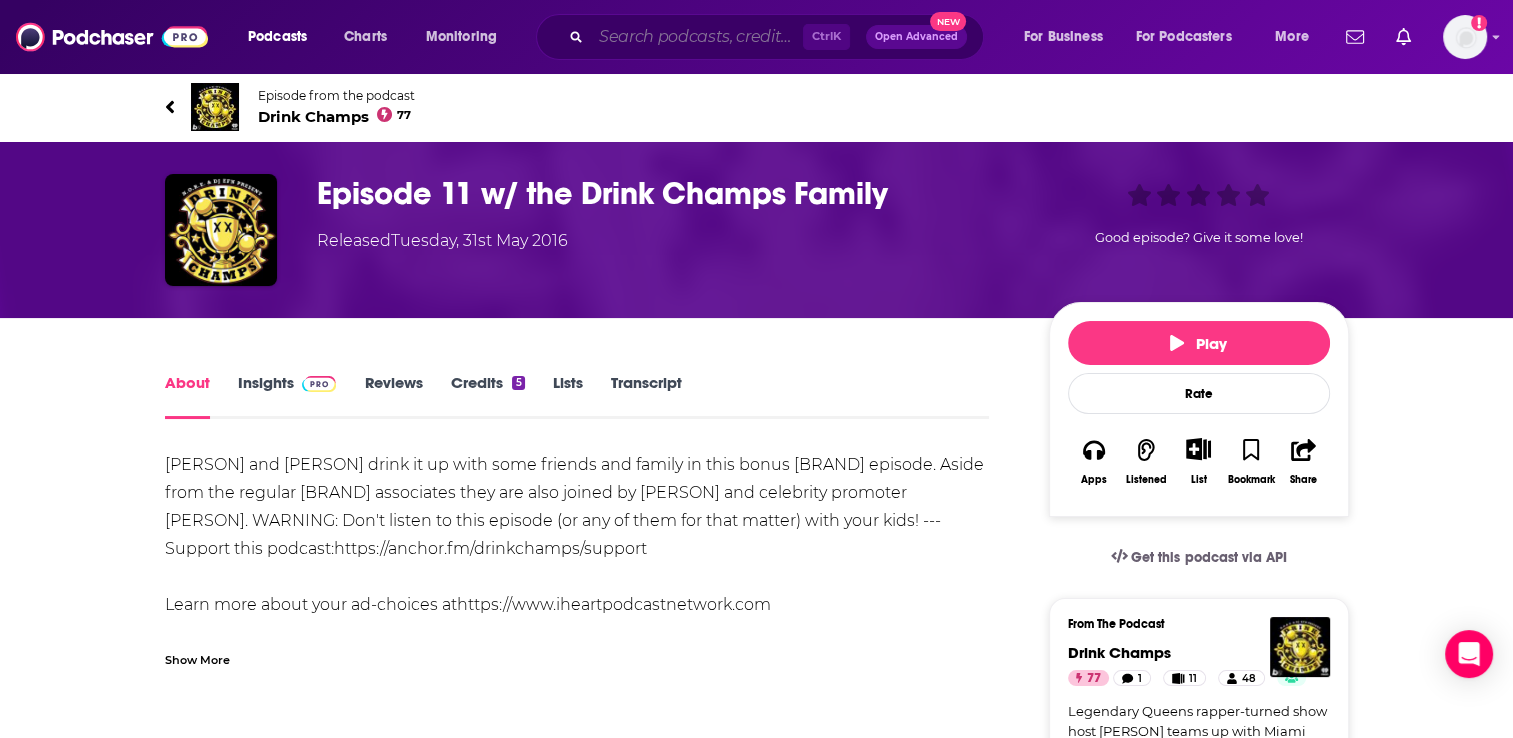 click at bounding box center (697, 37) 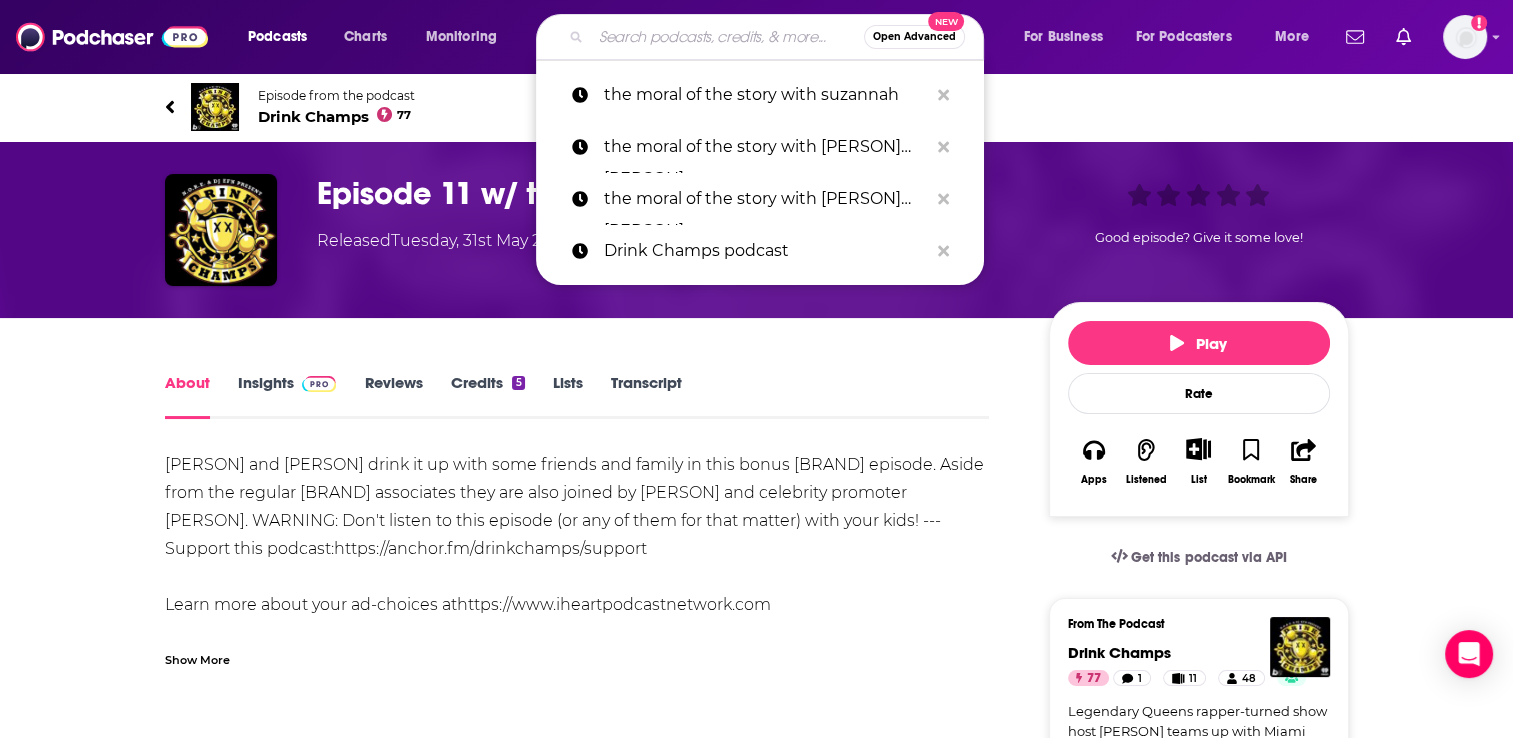 paste on "Hustle Inspires Hustle" 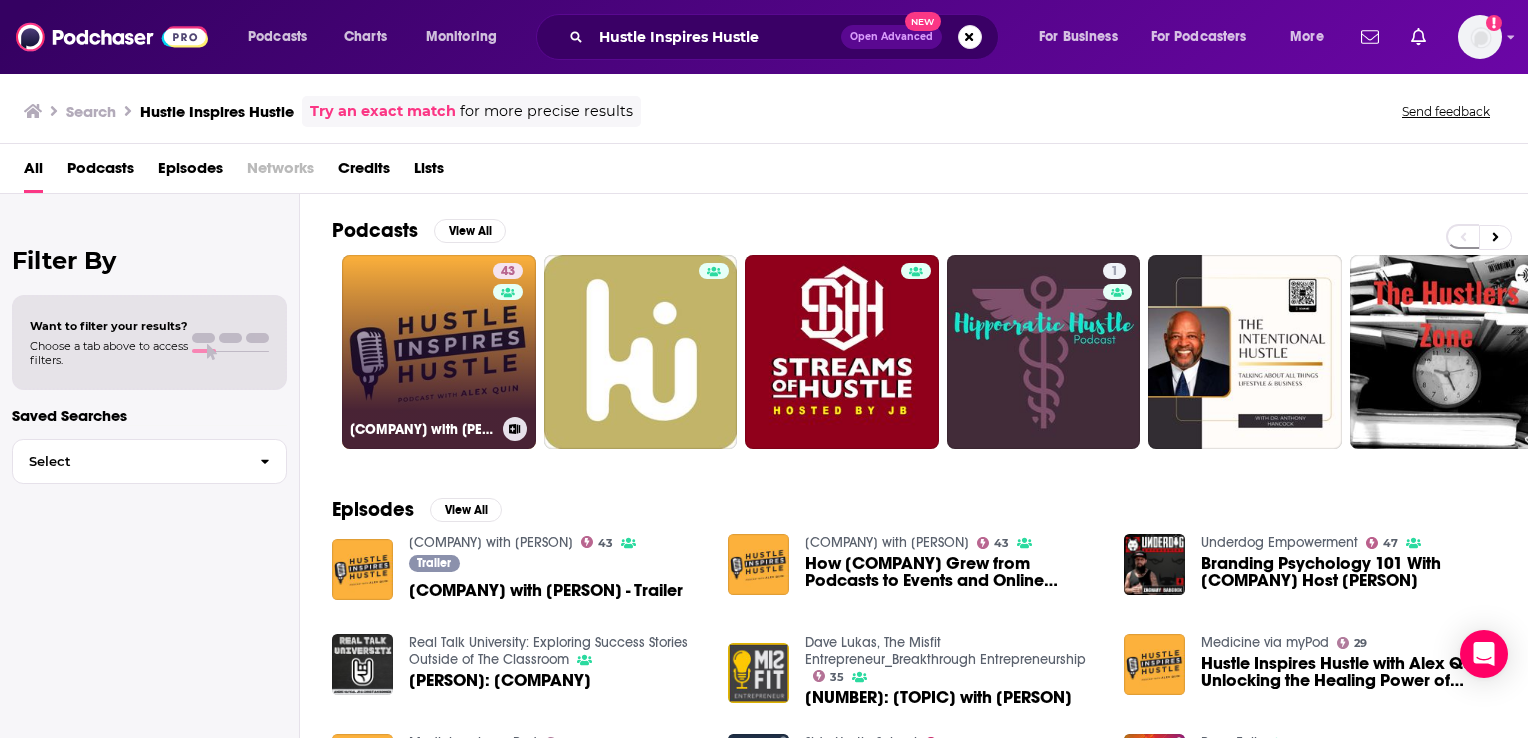 click on "[NUMBER] [COMPANY] with [PERSON]" at bounding box center [439, 352] 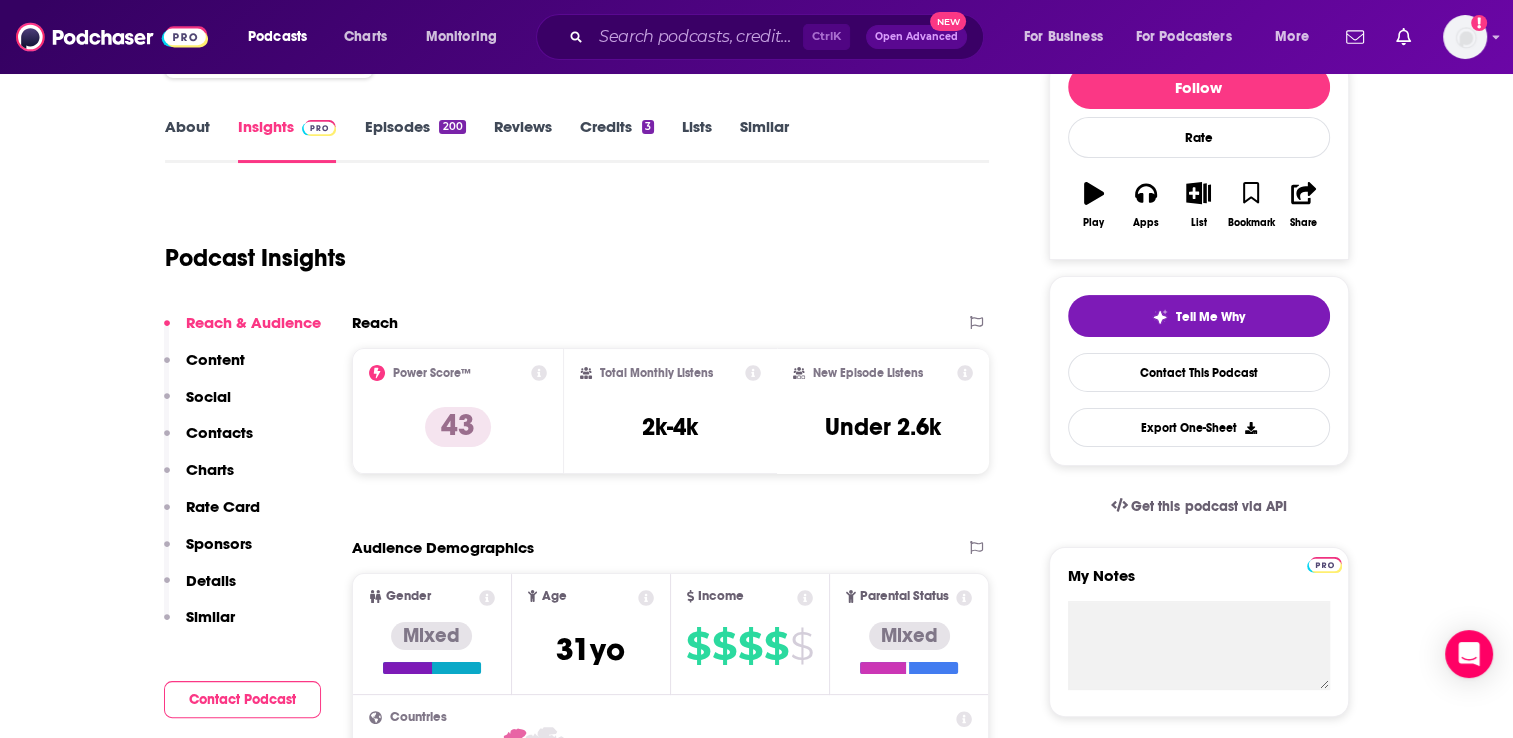 scroll, scrollTop: 300, scrollLeft: 0, axis: vertical 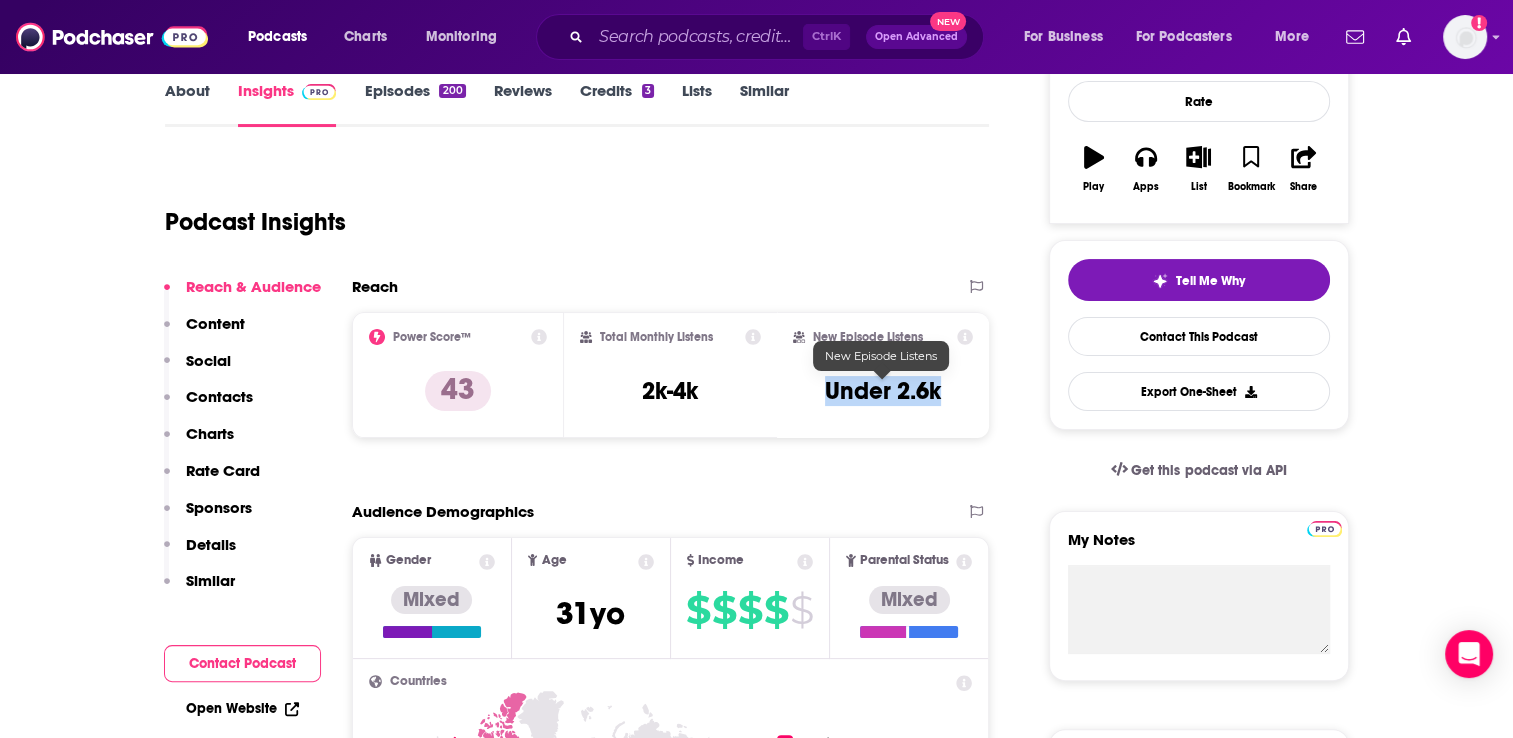drag, startPoint x: 948, startPoint y: 392, endPoint x: 824, endPoint y: 398, distance: 124.14507 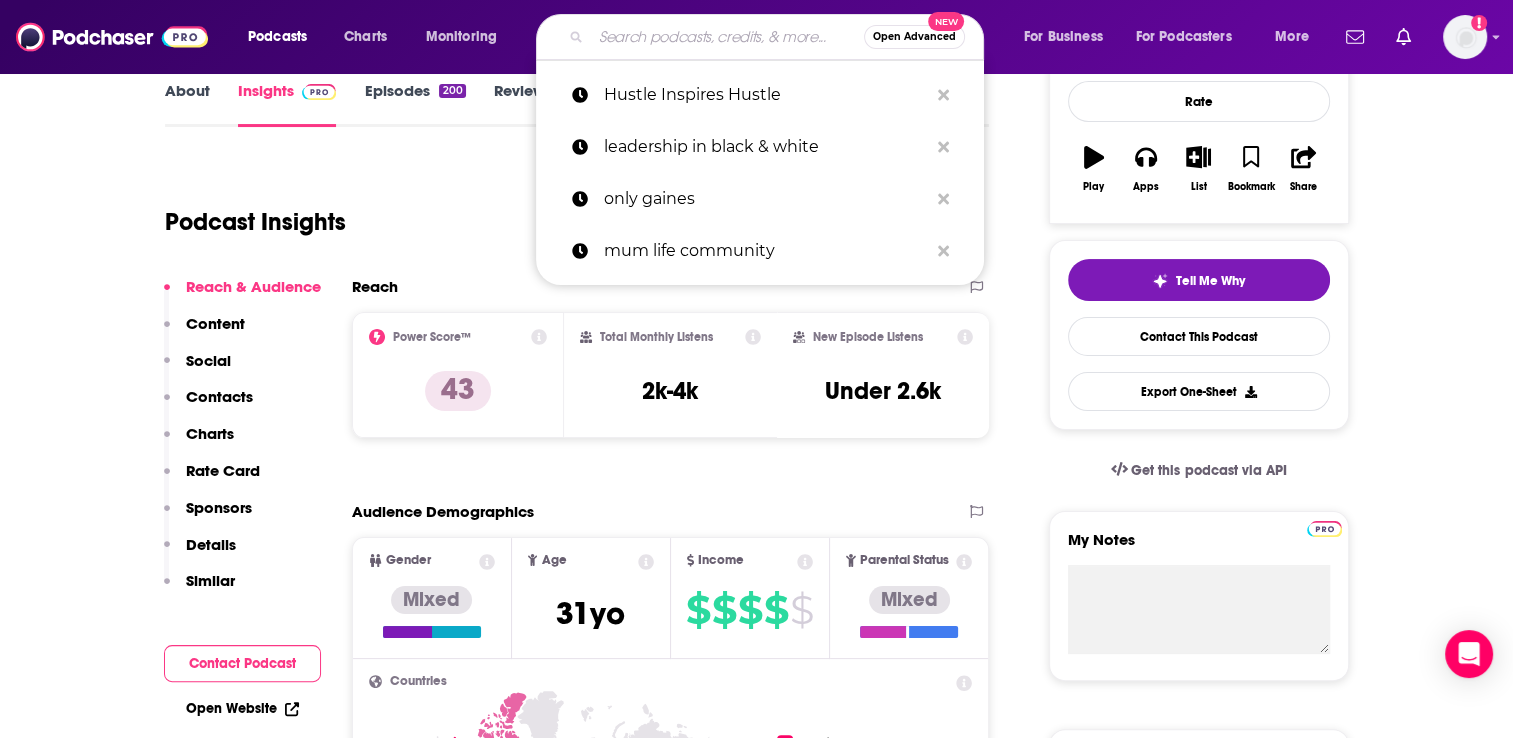 click at bounding box center (727, 37) 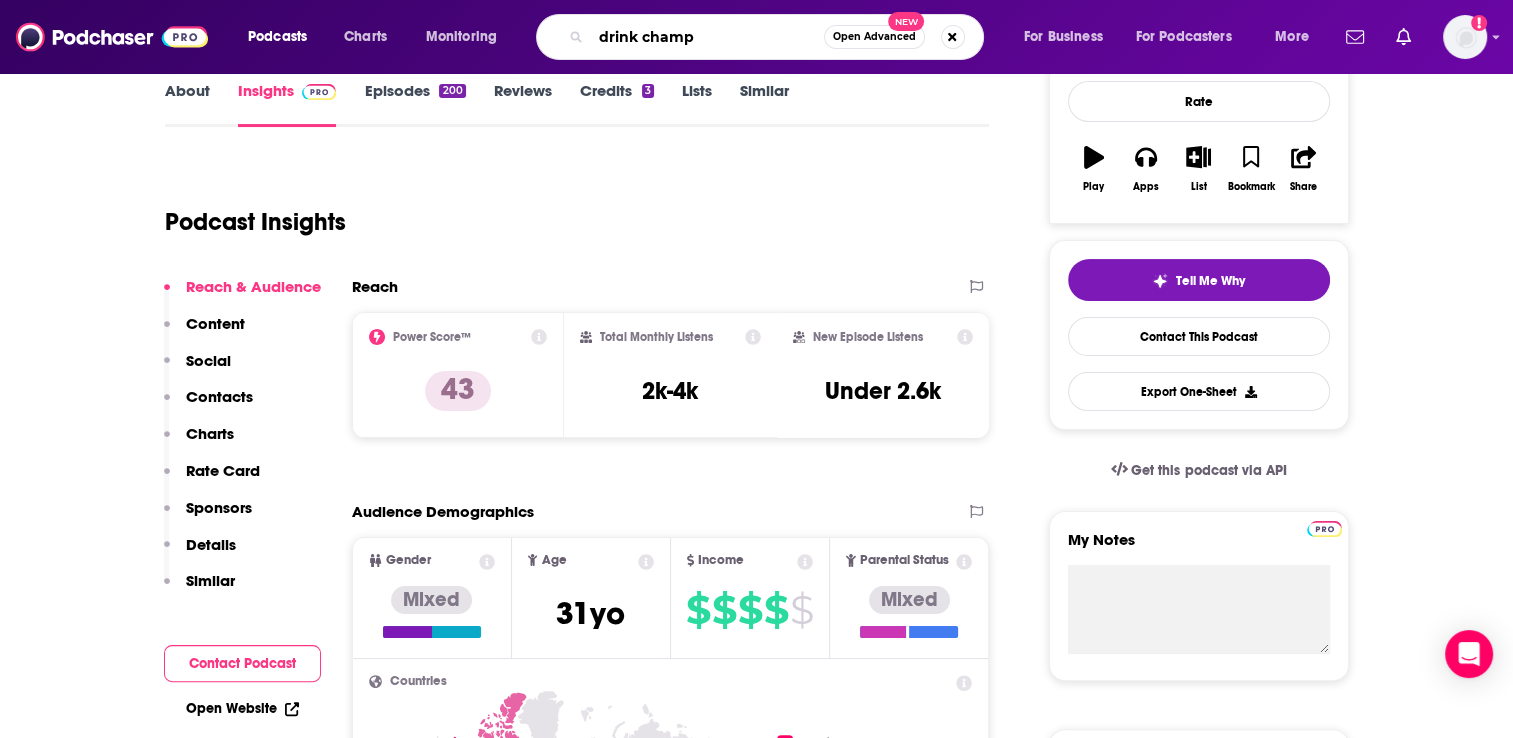 type on "drink champs" 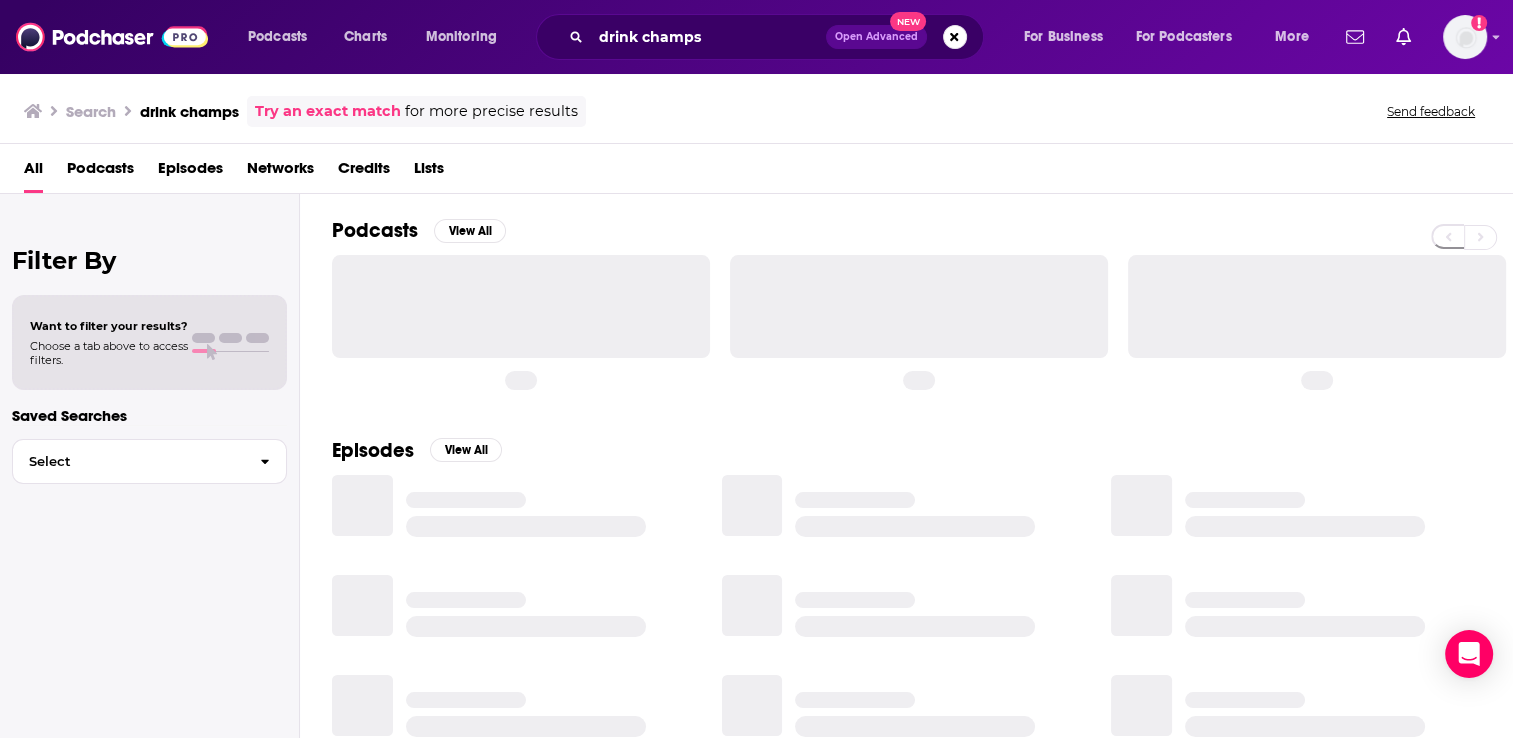 scroll, scrollTop: 0, scrollLeft: 0, axis: both 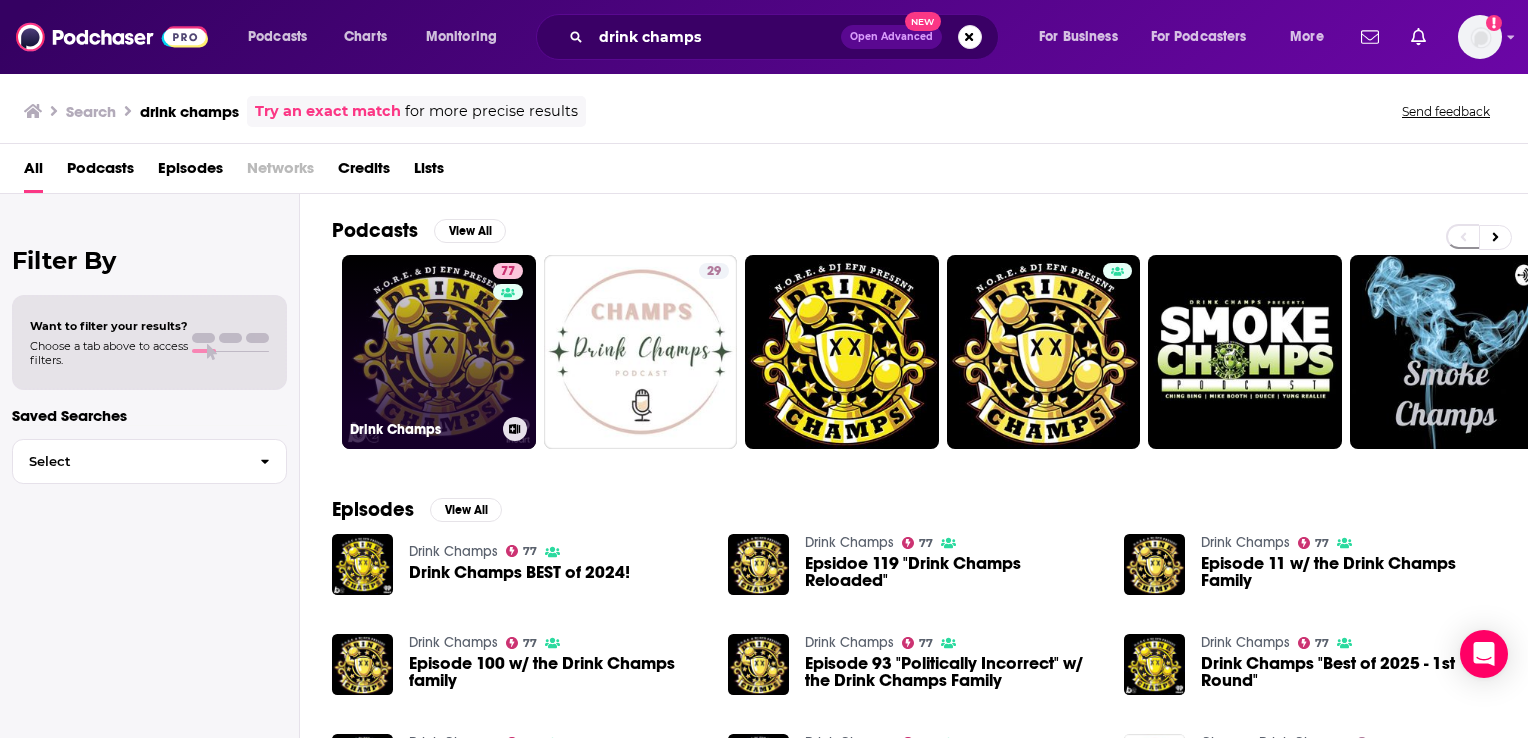 click on "77 Drink Champs" at bounding box center [439, 352] 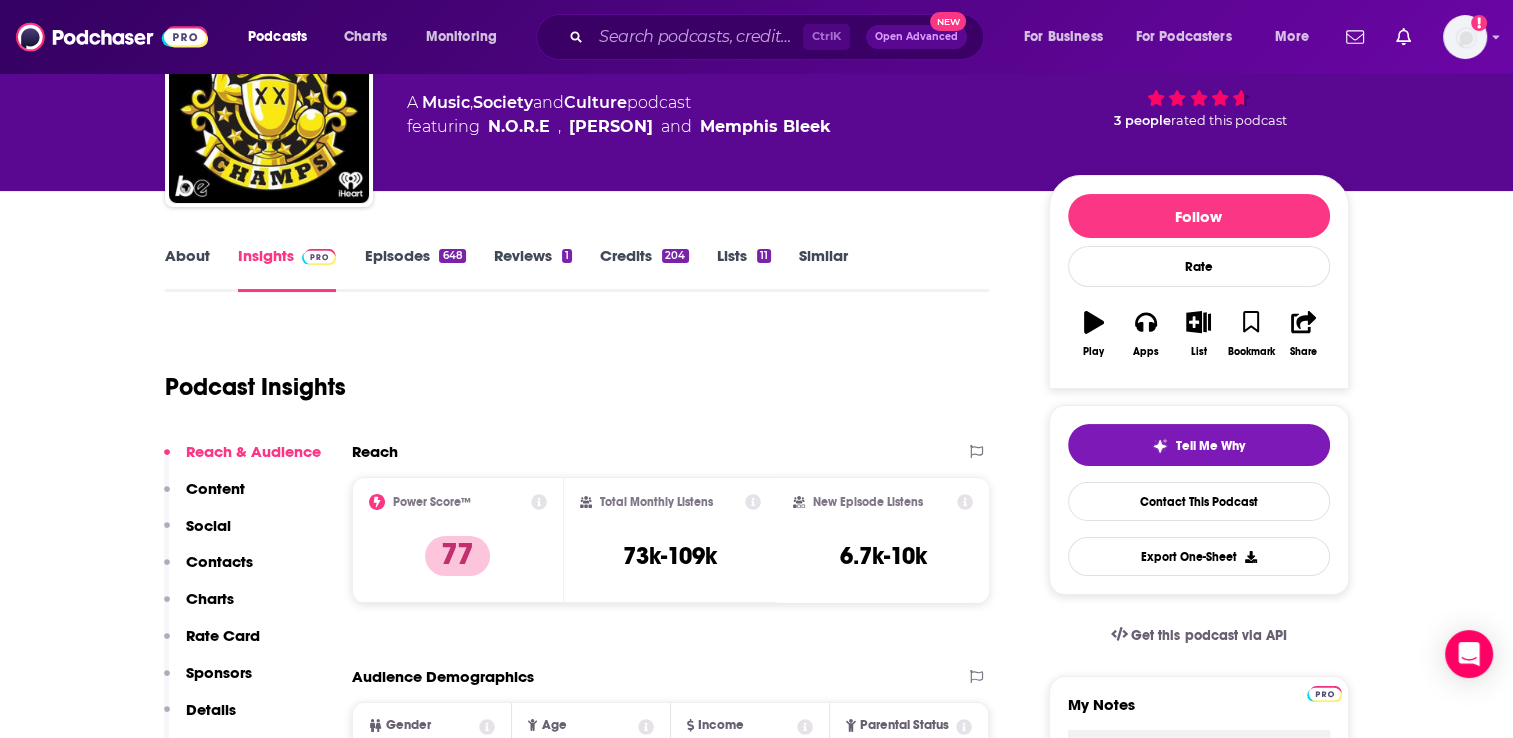 scroll, scrollTop: 100, scrollLeft: 0, axis: vertical 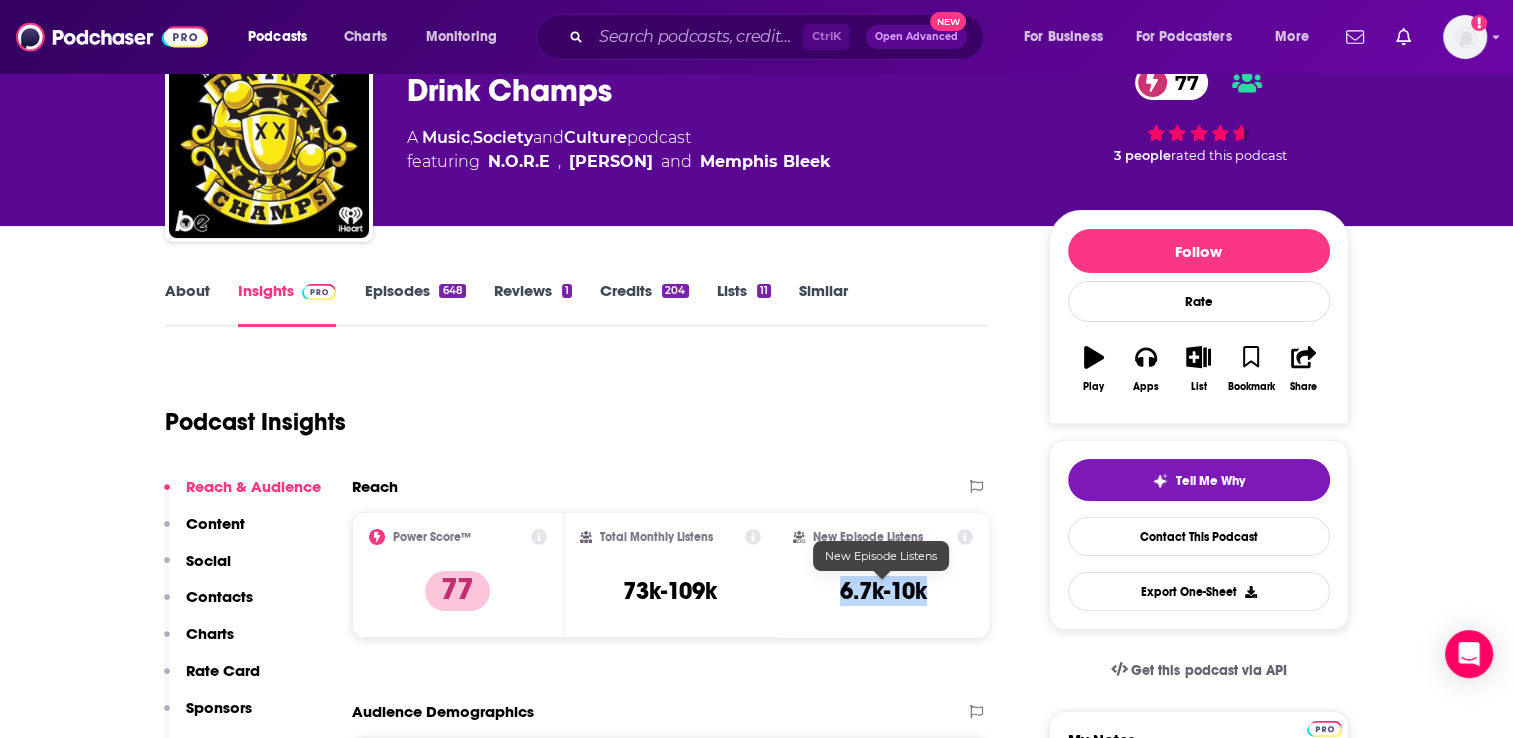 drag, startPoint x: 919, startPoint y: 594, endPoint x: 840, endPoint y: 598, distance: 79.101204 